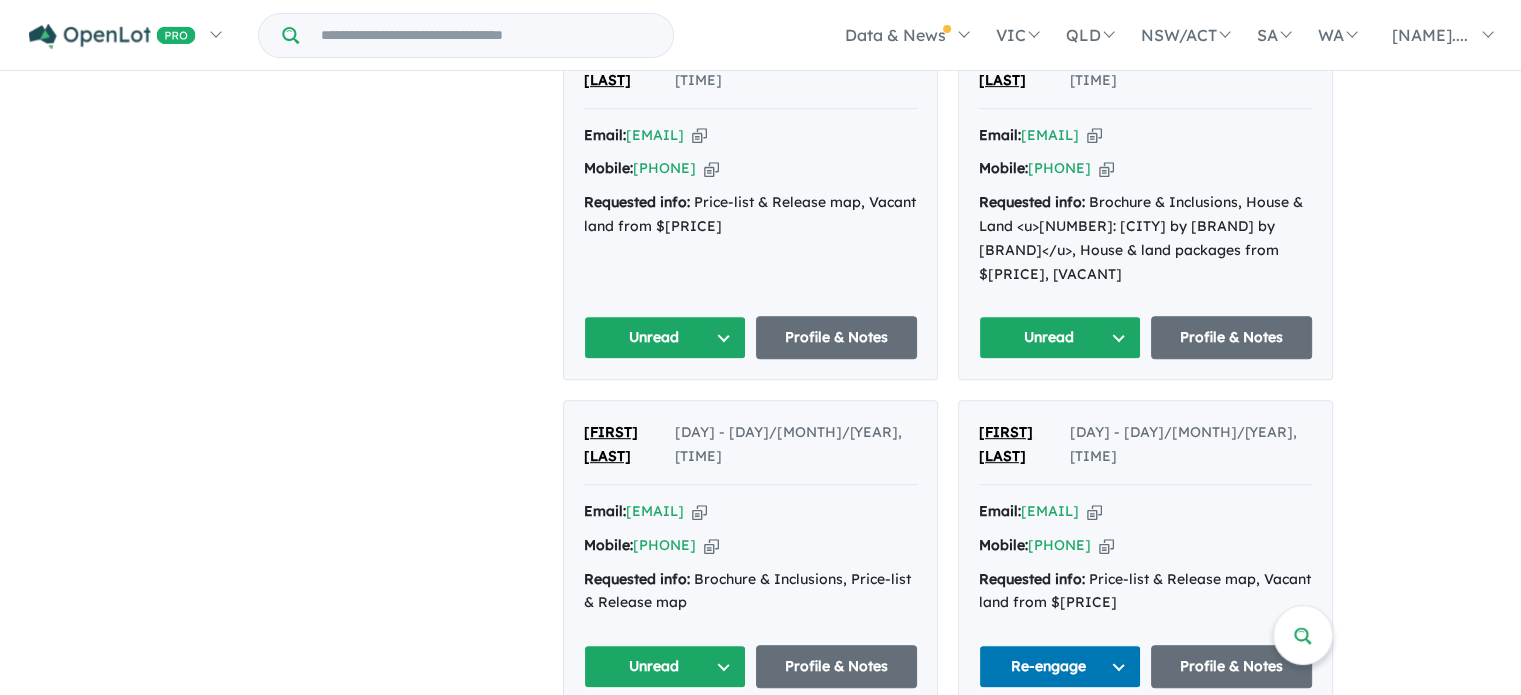 scroll, scrollTop: 1000, scrollLeft: 0, axis: vertical 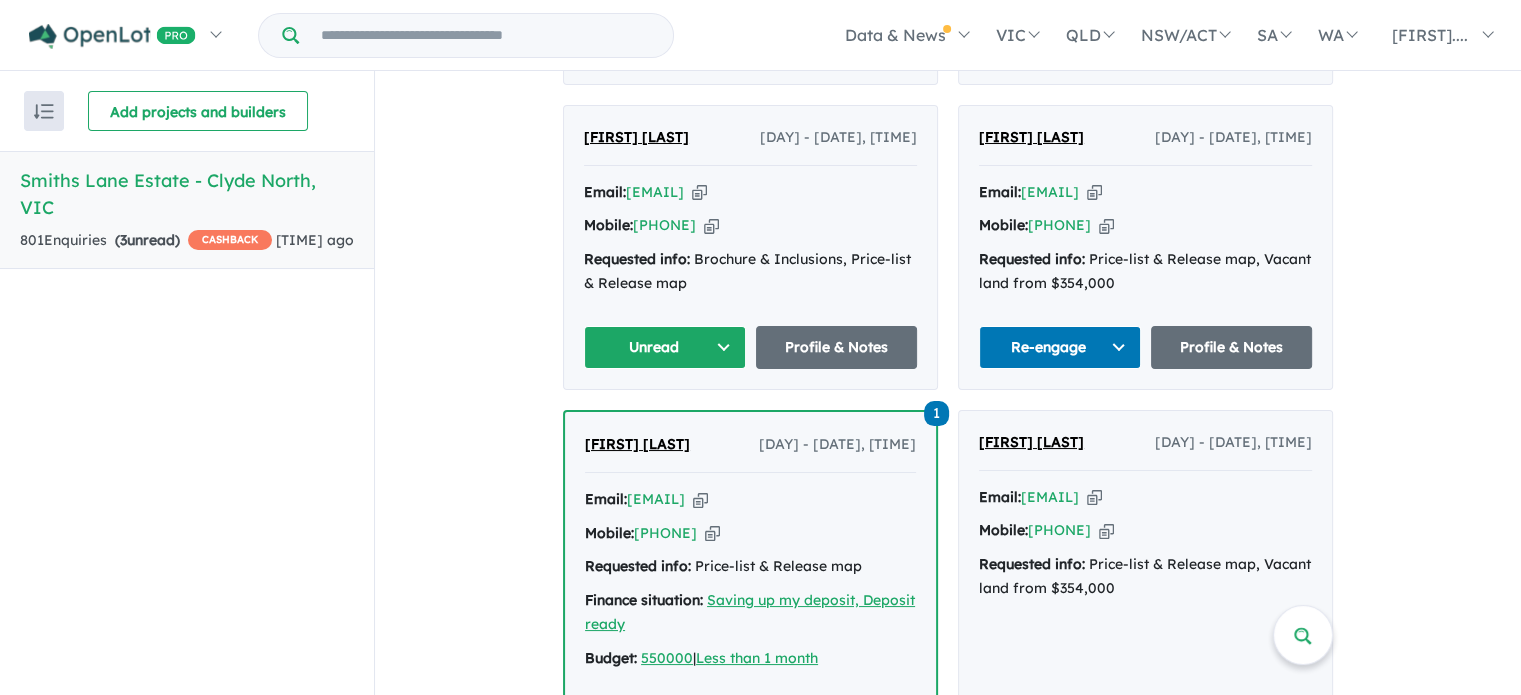 click on "Unread" at bounding box center (665, 347) 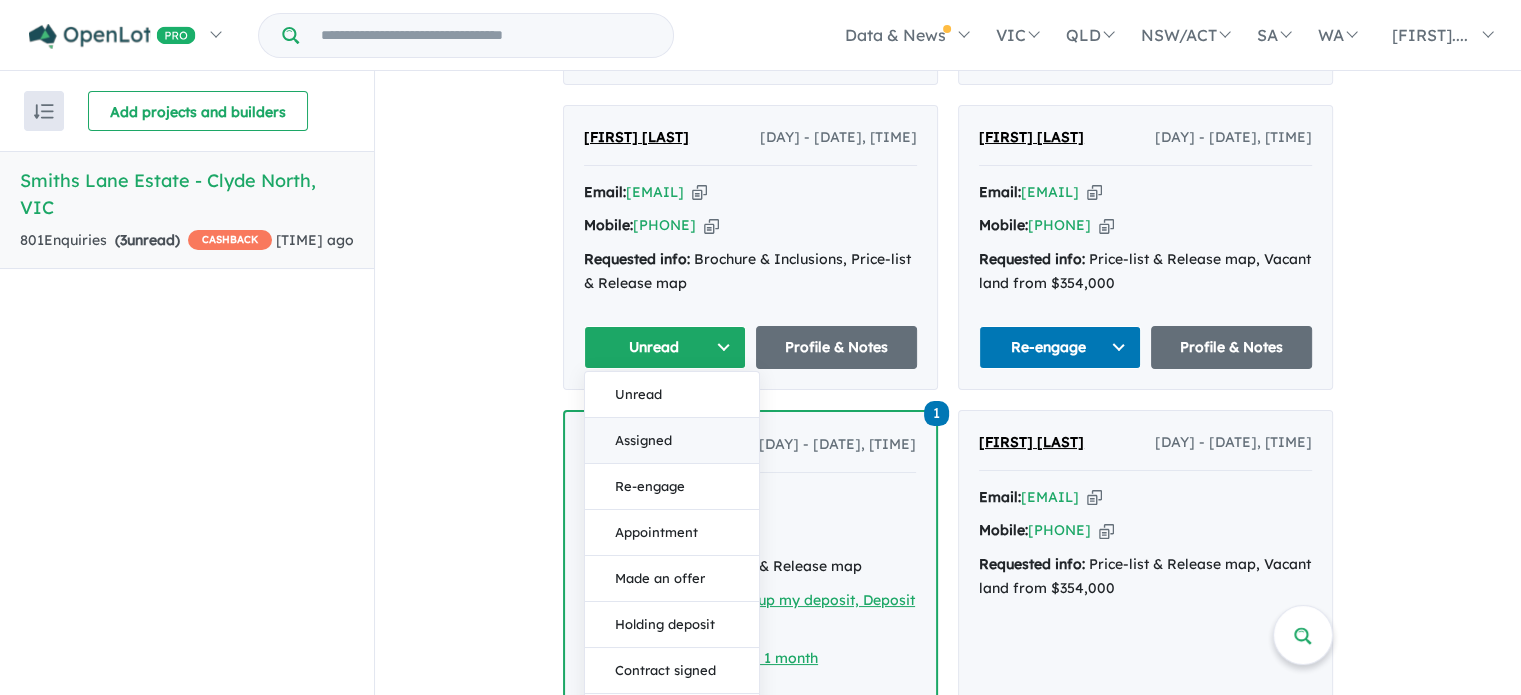 click on "Assigned" at bounding box center (672, 441) 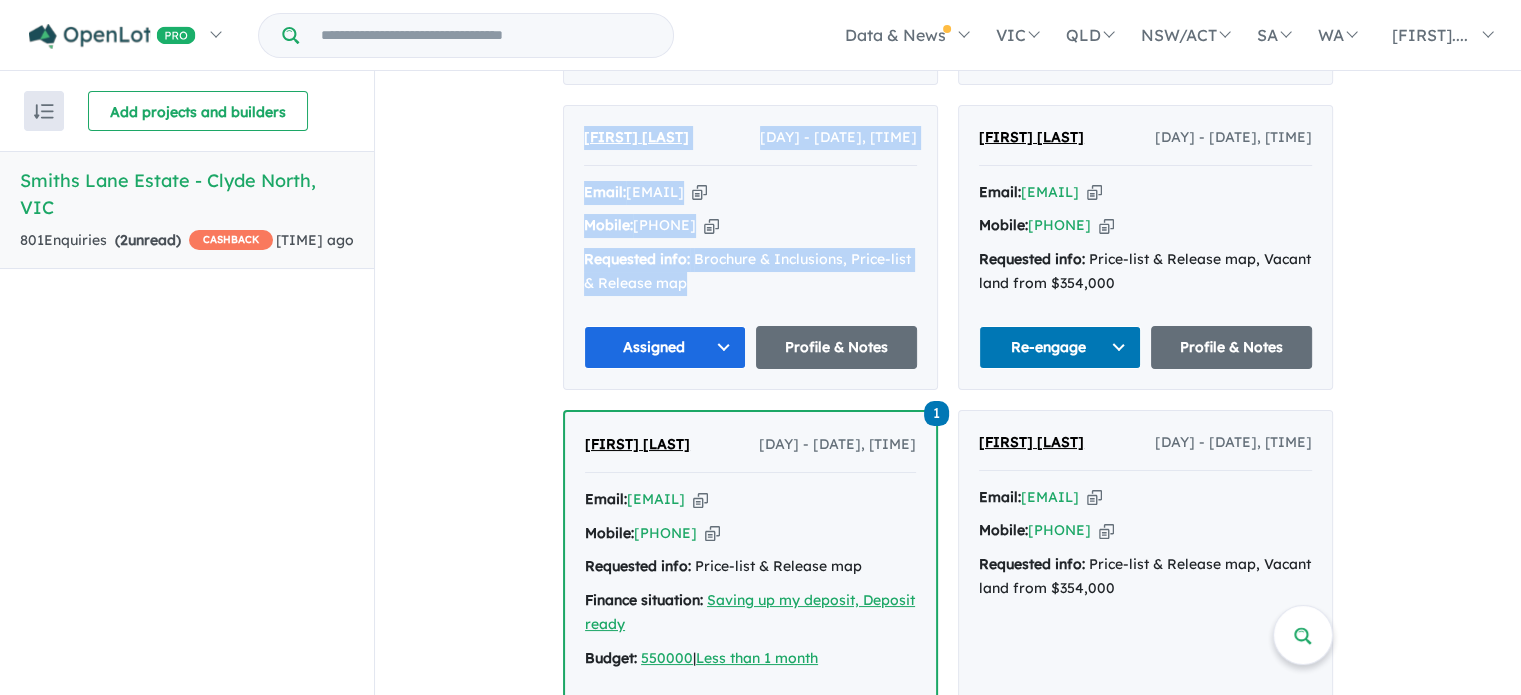 drag, startPoint x: 677, startPoint y: 320, endPoint x: 558, endPoint y: 139, distance: 216.61487 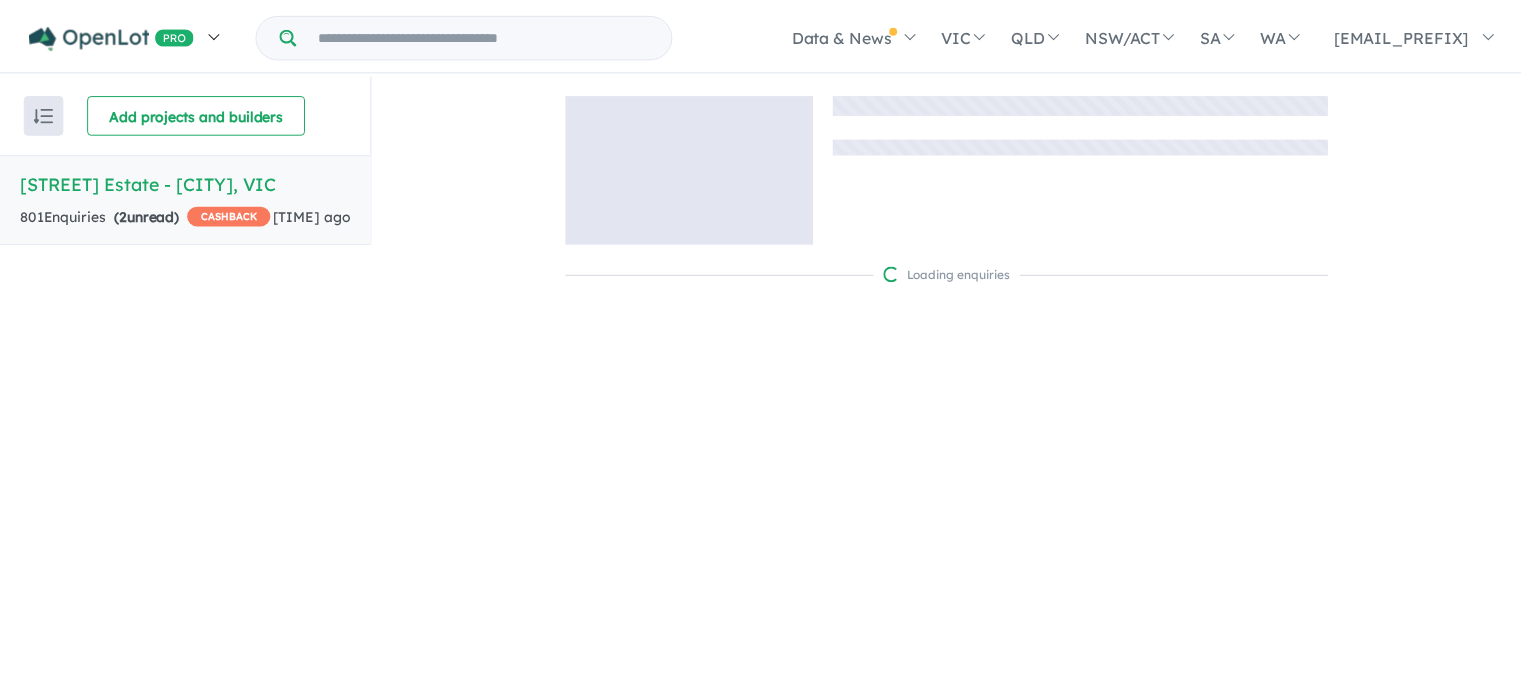 scroll, scrollTop: 0, scrollLeft: 0, axis: both 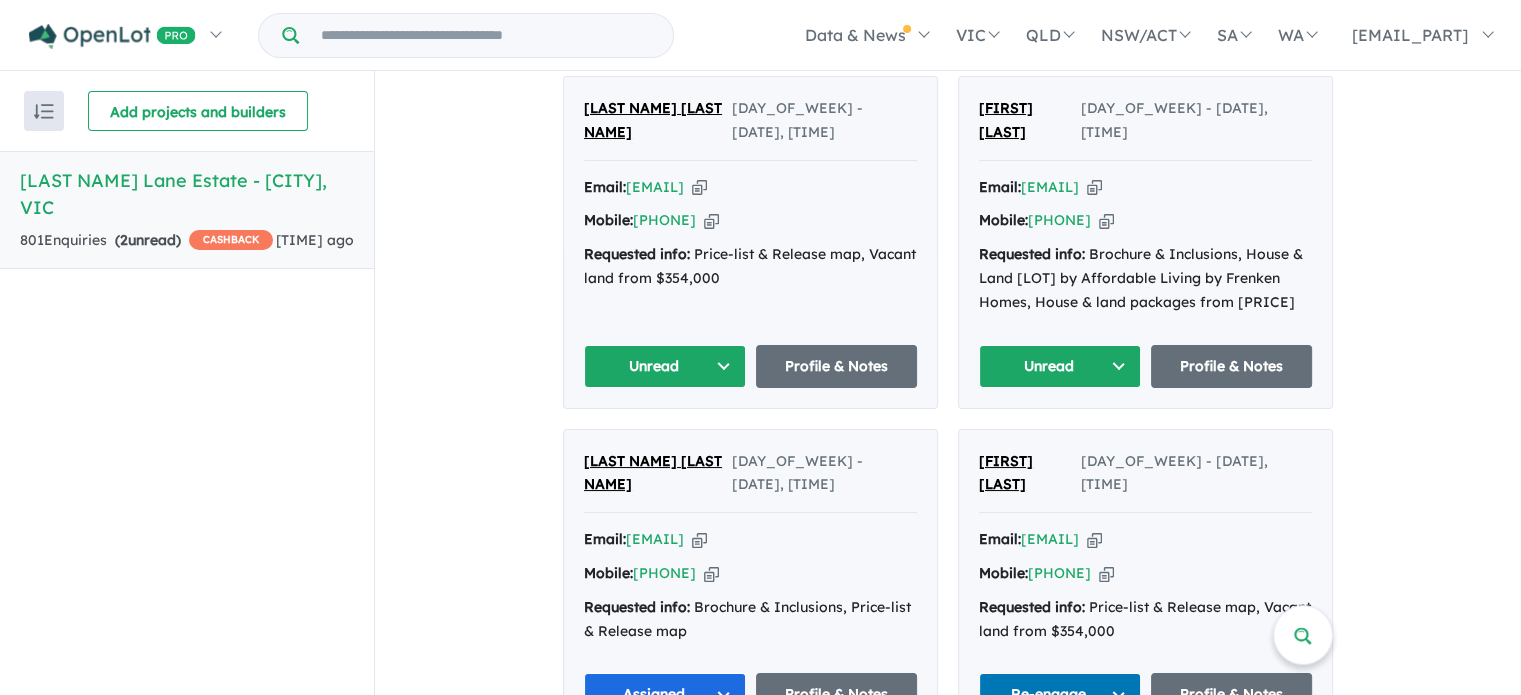 click on "Unread" at bounding box center (1060, 366) 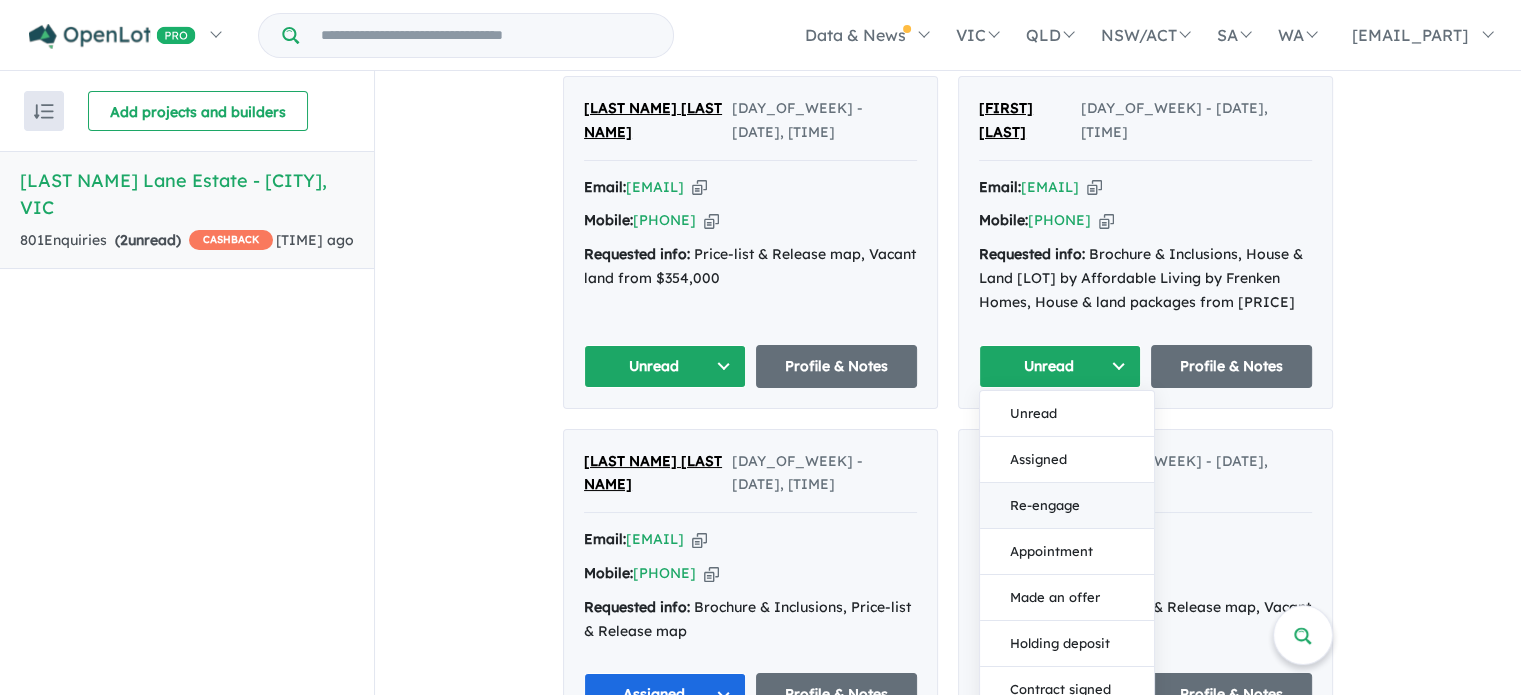 click on "Re-engage" at bounding box center (1067, 505) 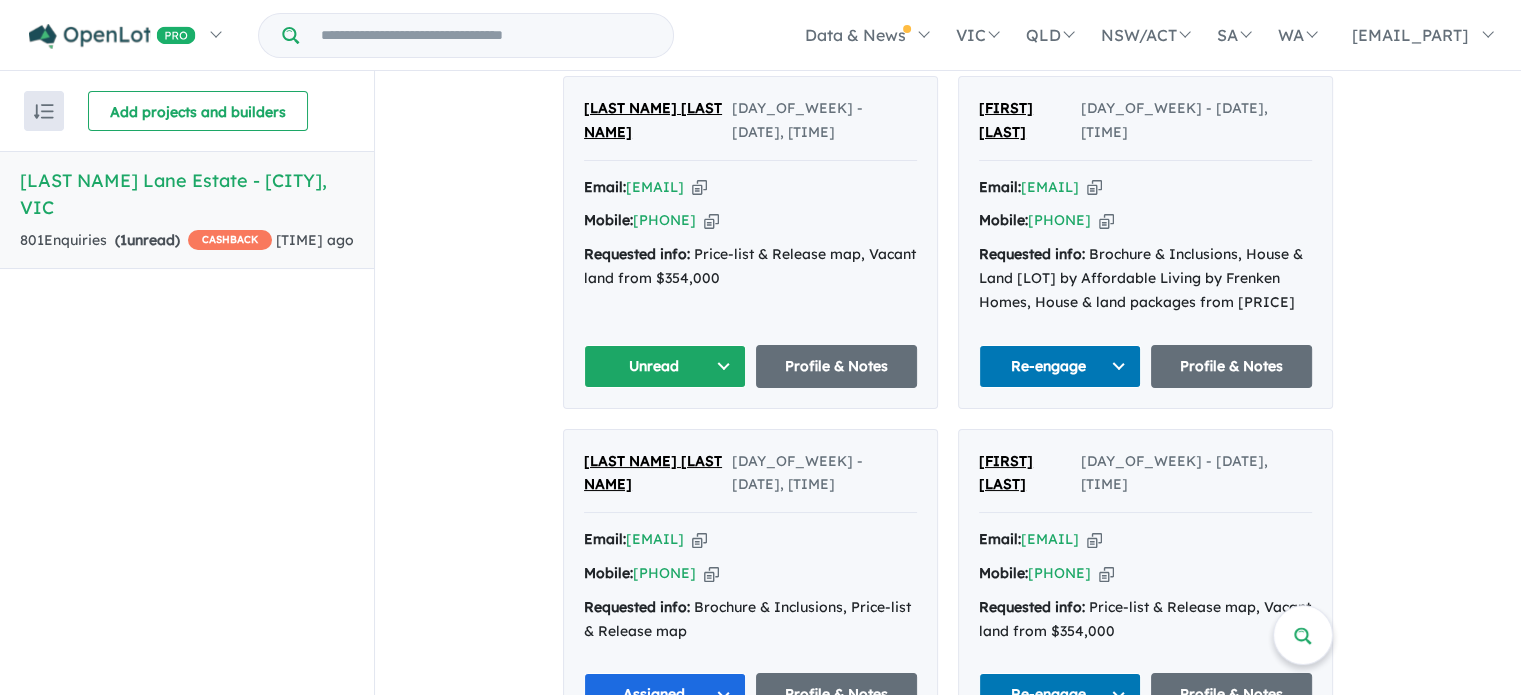 scroll, scrollTop: 800, scrollLeft: 0, axis: vertical 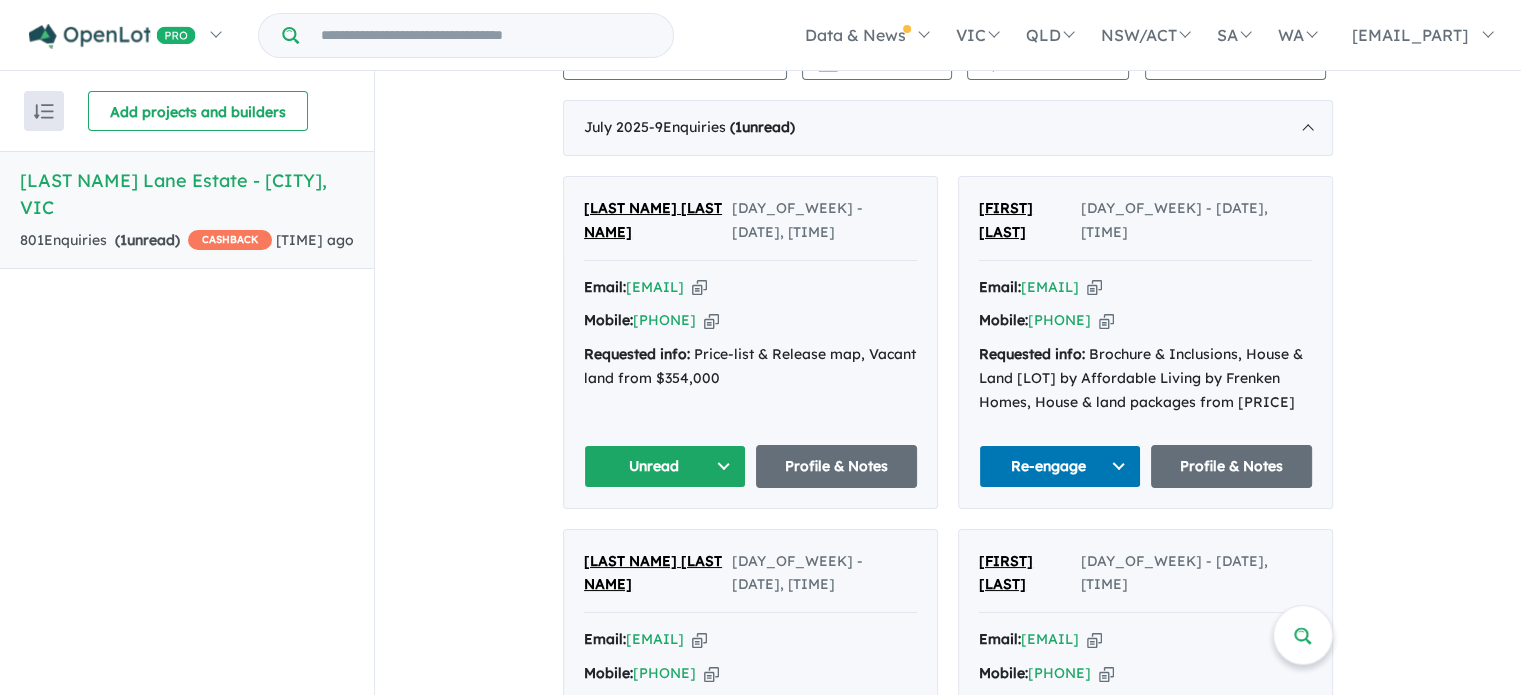 drag, startPoint x: 984, startPoint y: 407, endPoint x: 970, endPoint y: 194, distance: 213.4596 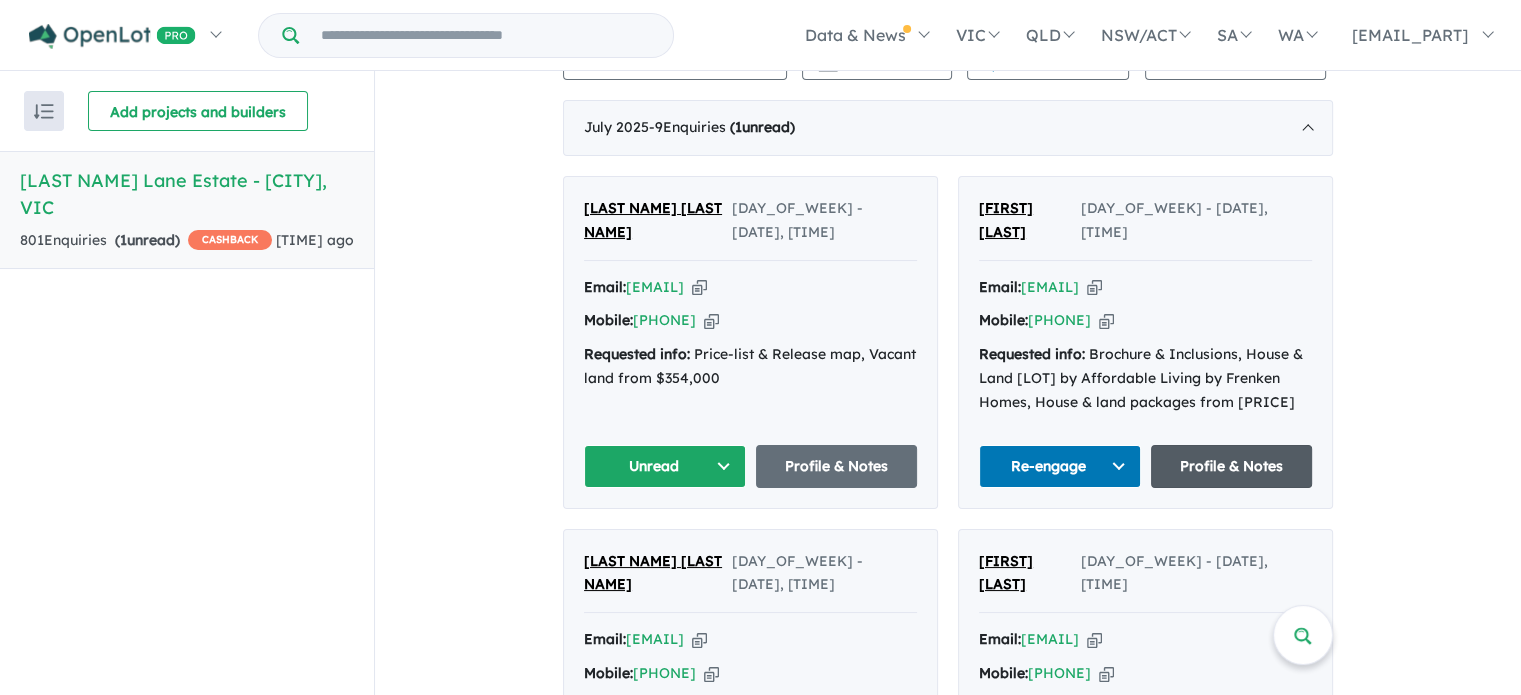click on "Profile & Notes" at bounding box center (1232, 466) 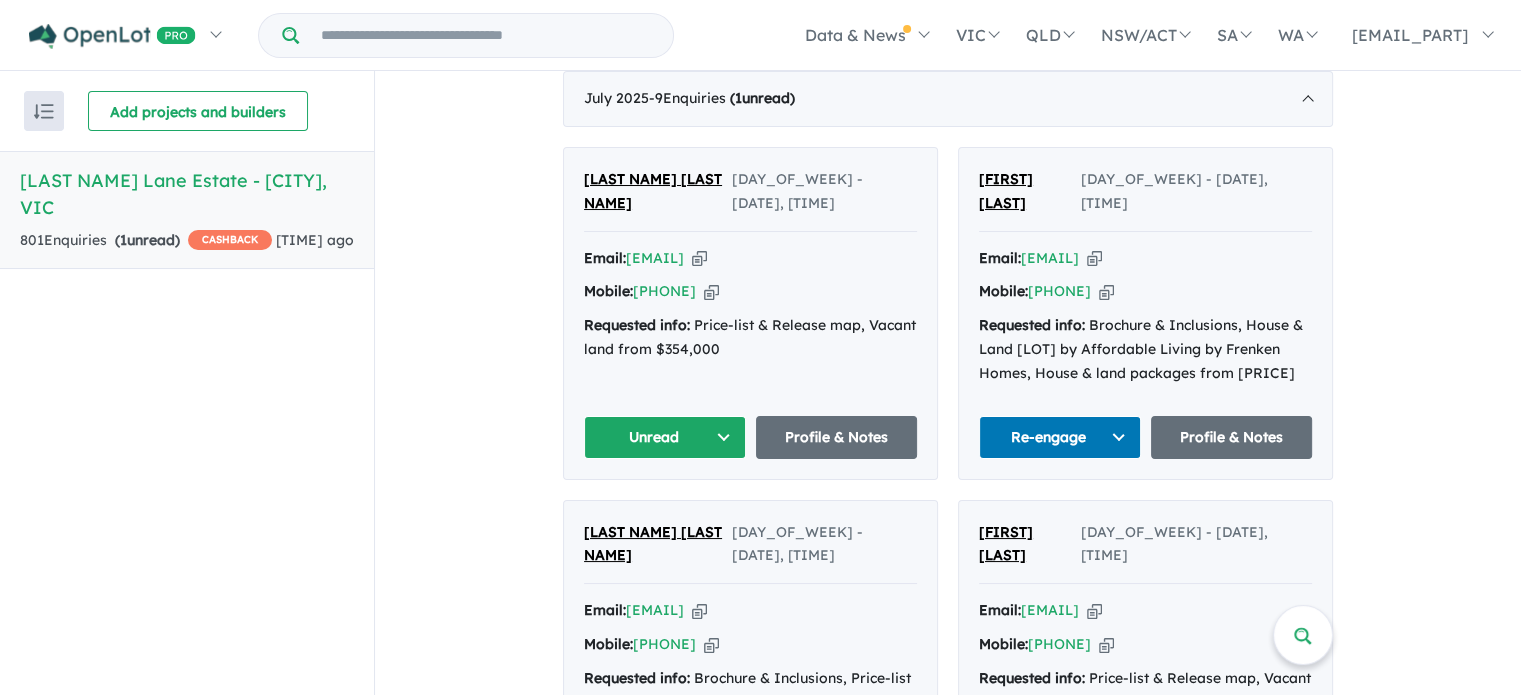 scroll, scrollTop: 800, scrollLeft: 0, axis: vertical 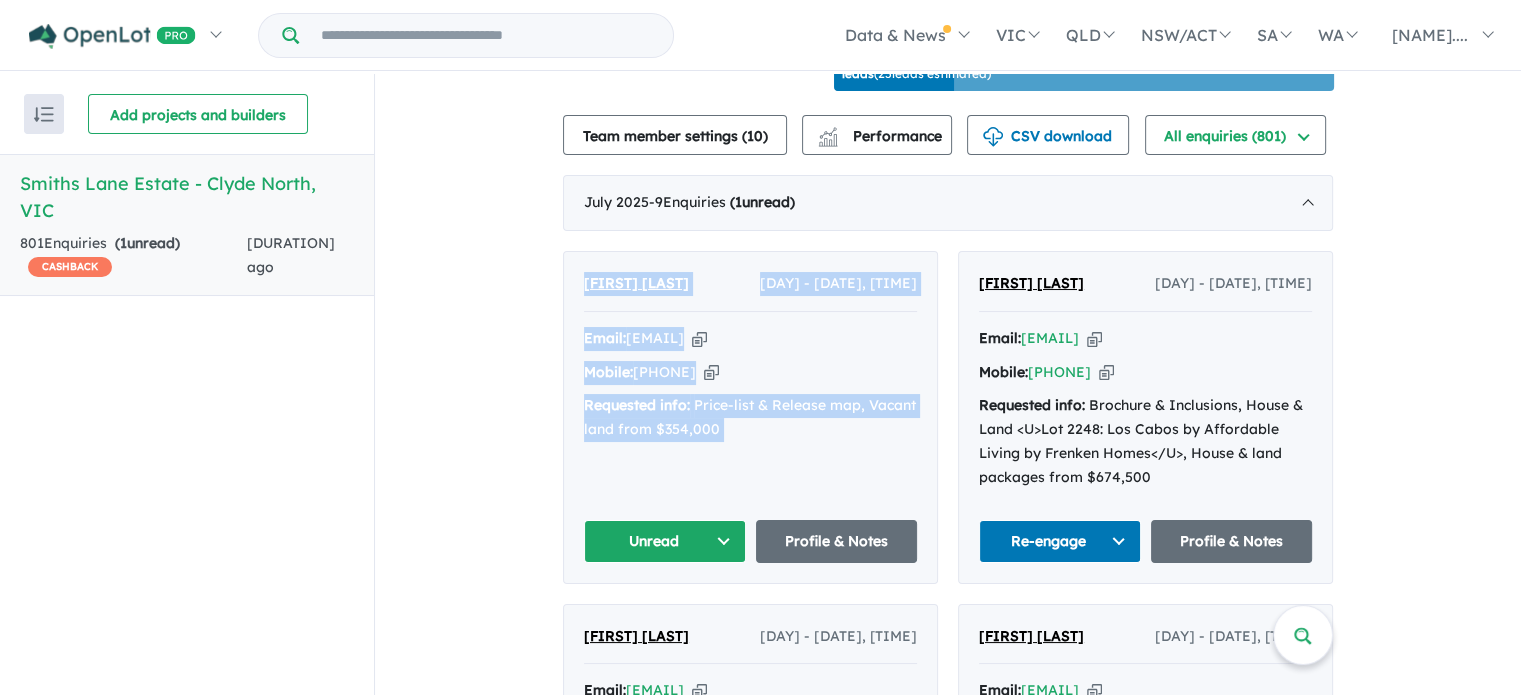 drag, startPoint x: 724, startPoint y: 495, endPoint x: 568, endPoint y: 251, distance: 289.60663 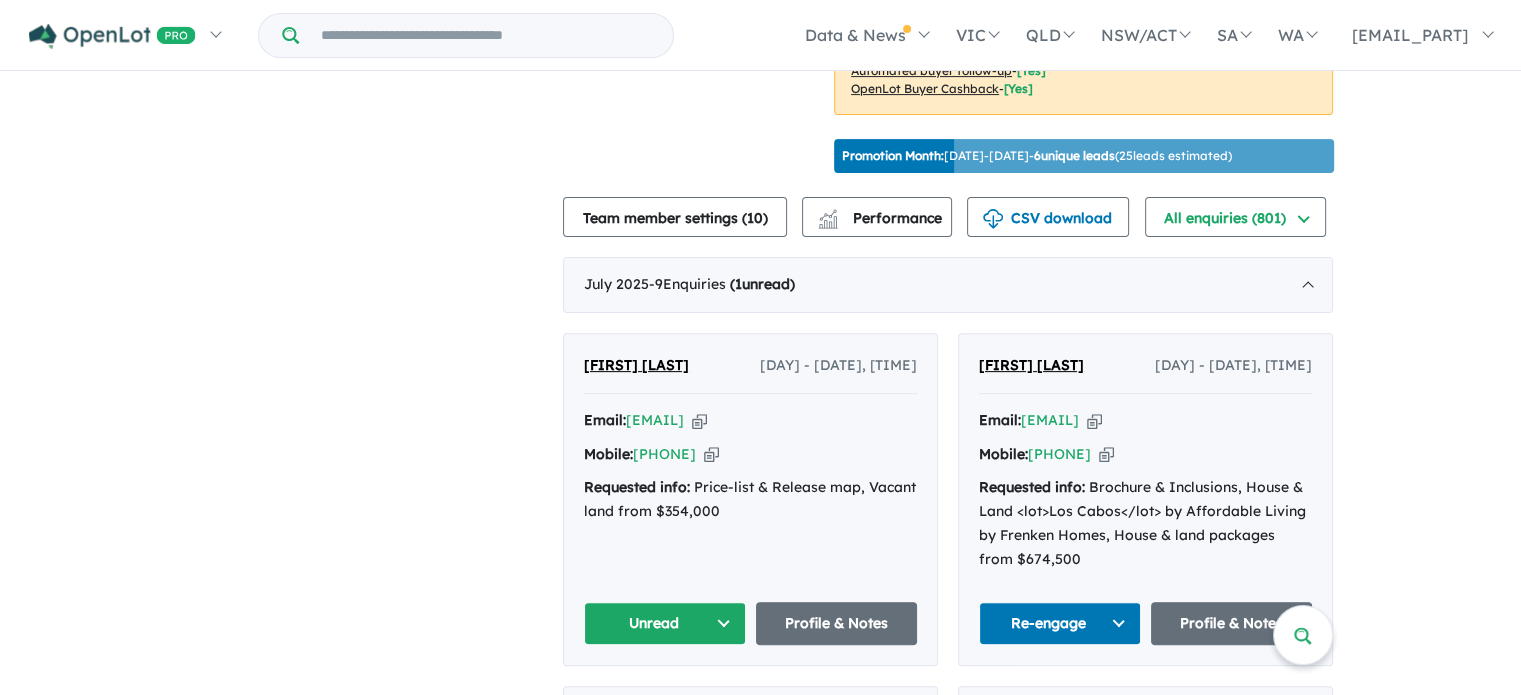 scroll, scrollTop: 632, scrollLeft: 0, axis: vertical 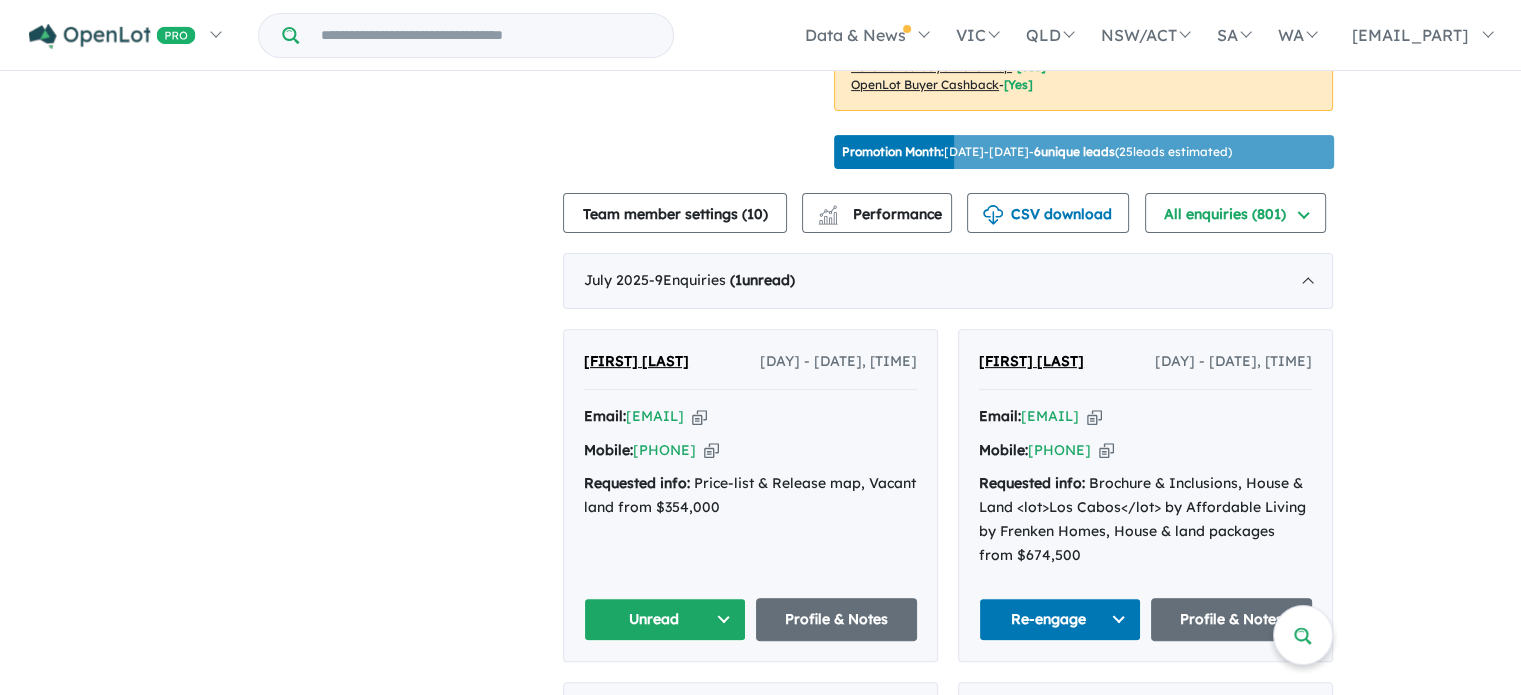 click on "Unread" at bounding box center [665, 619] 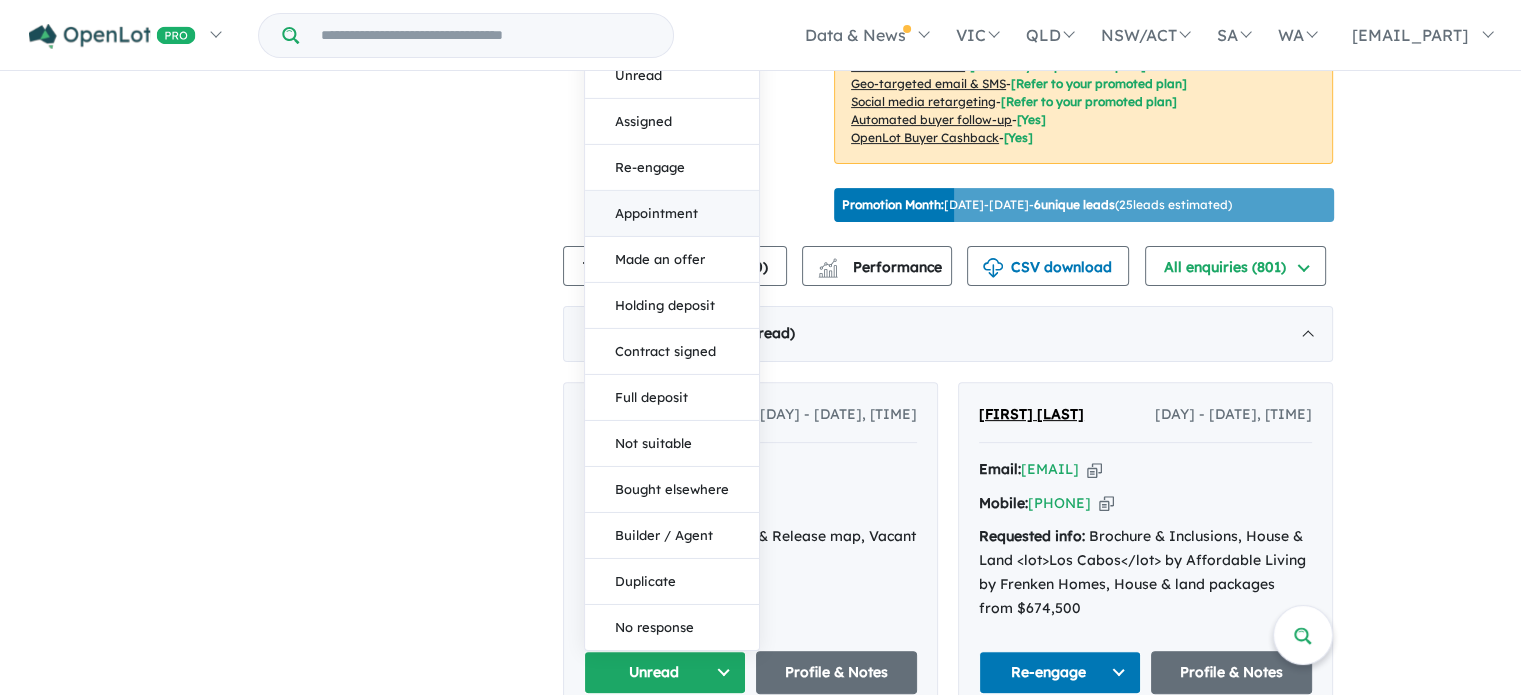 scroll, scrollTop: 532, scrollLeft: 0, axis: vertical 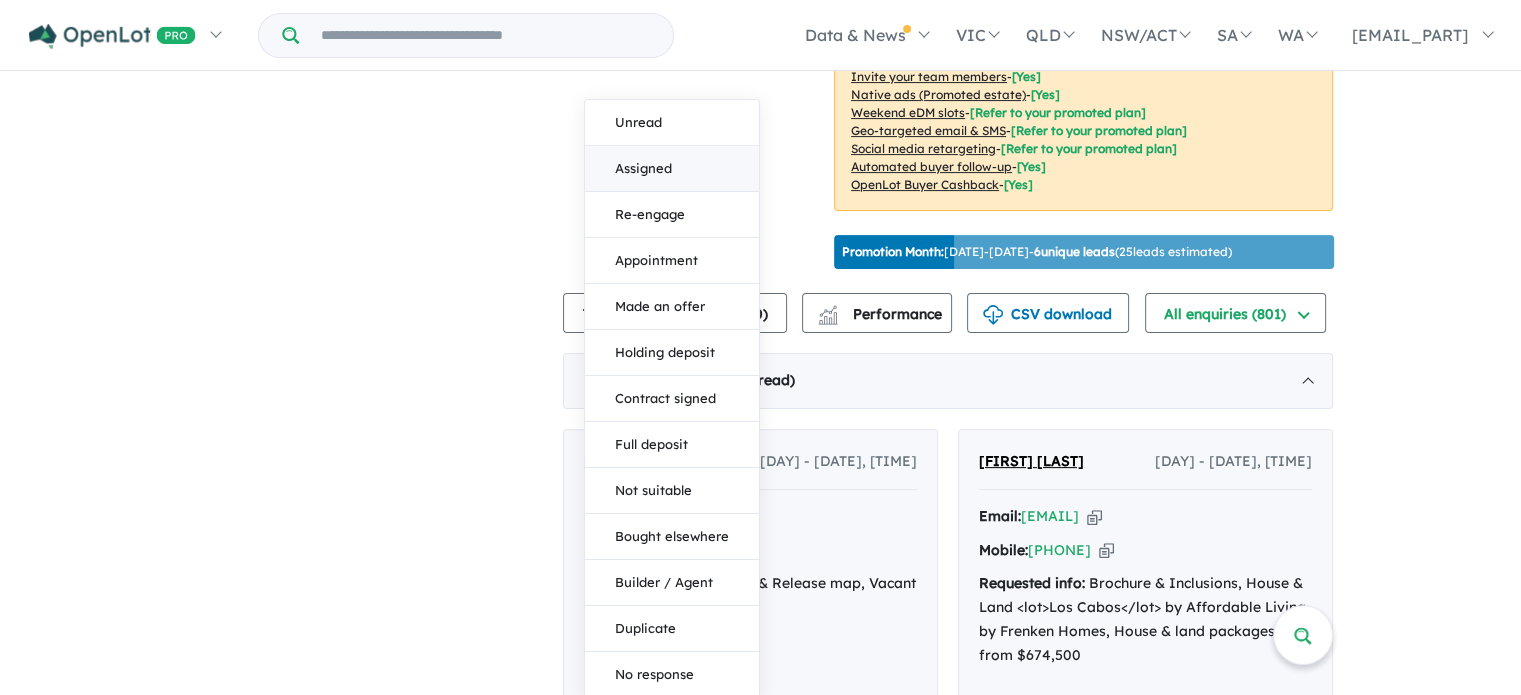 click on "Assigned" at bounding box center (672, 168) 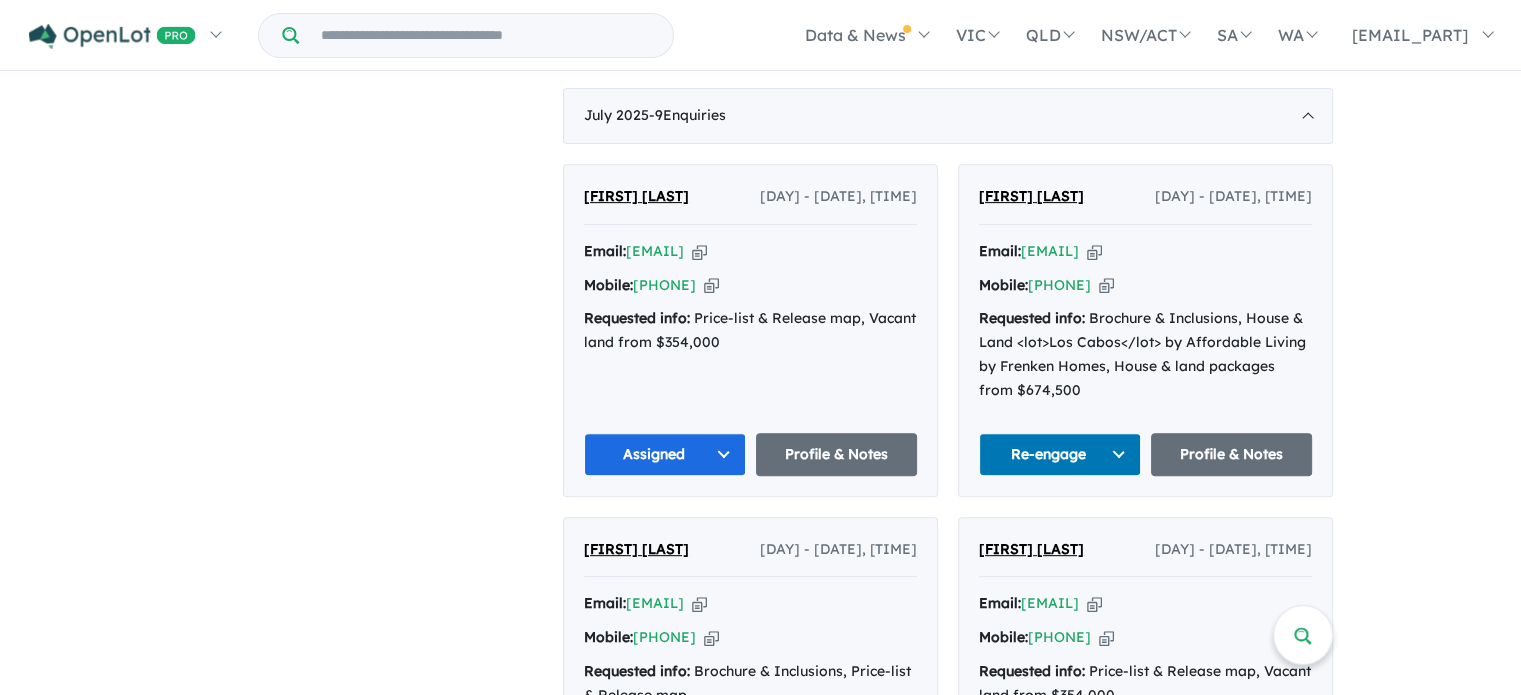 scroll, scrollTop: 832, scrollLeft: 0, axis: vertical 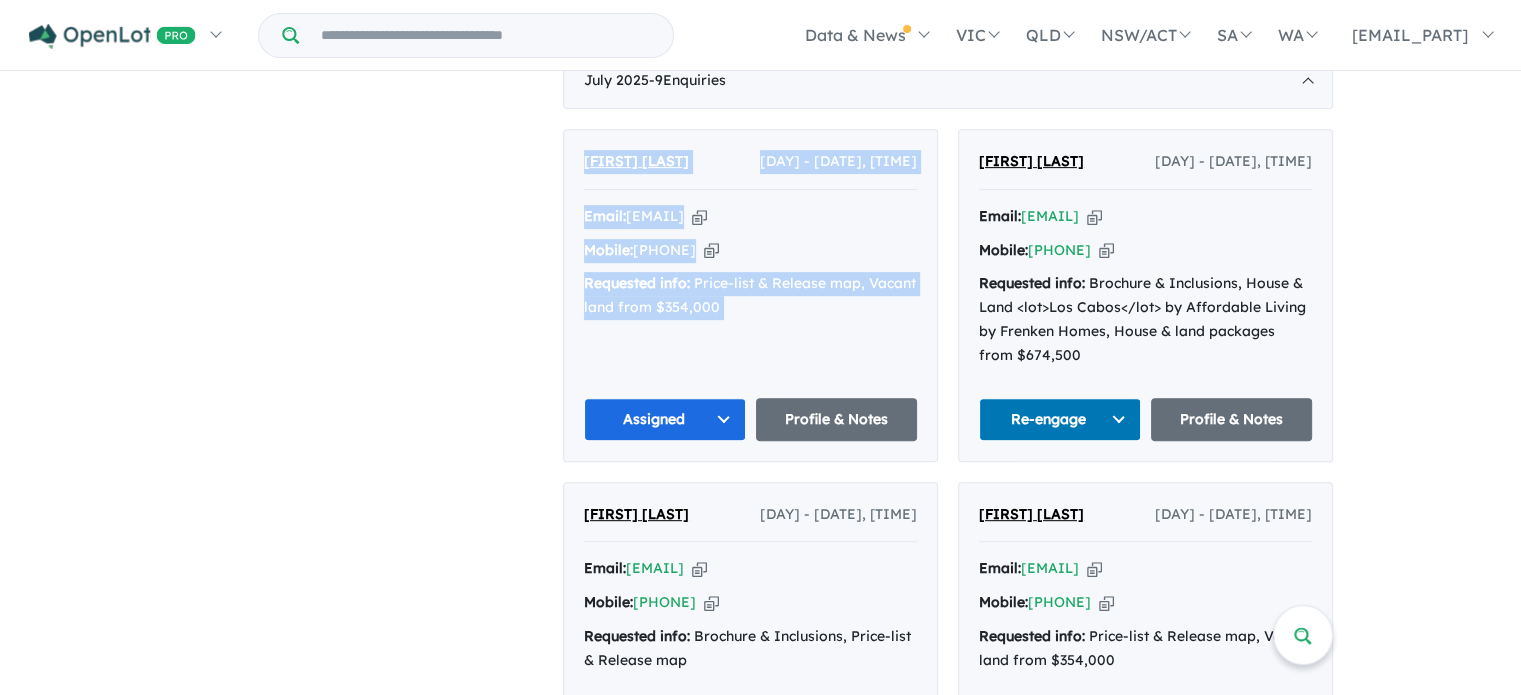 drag, startPoint x: 748, startPoint y: 449, endPoint x: 566, endPoint y: 161, distance: 340.68753 